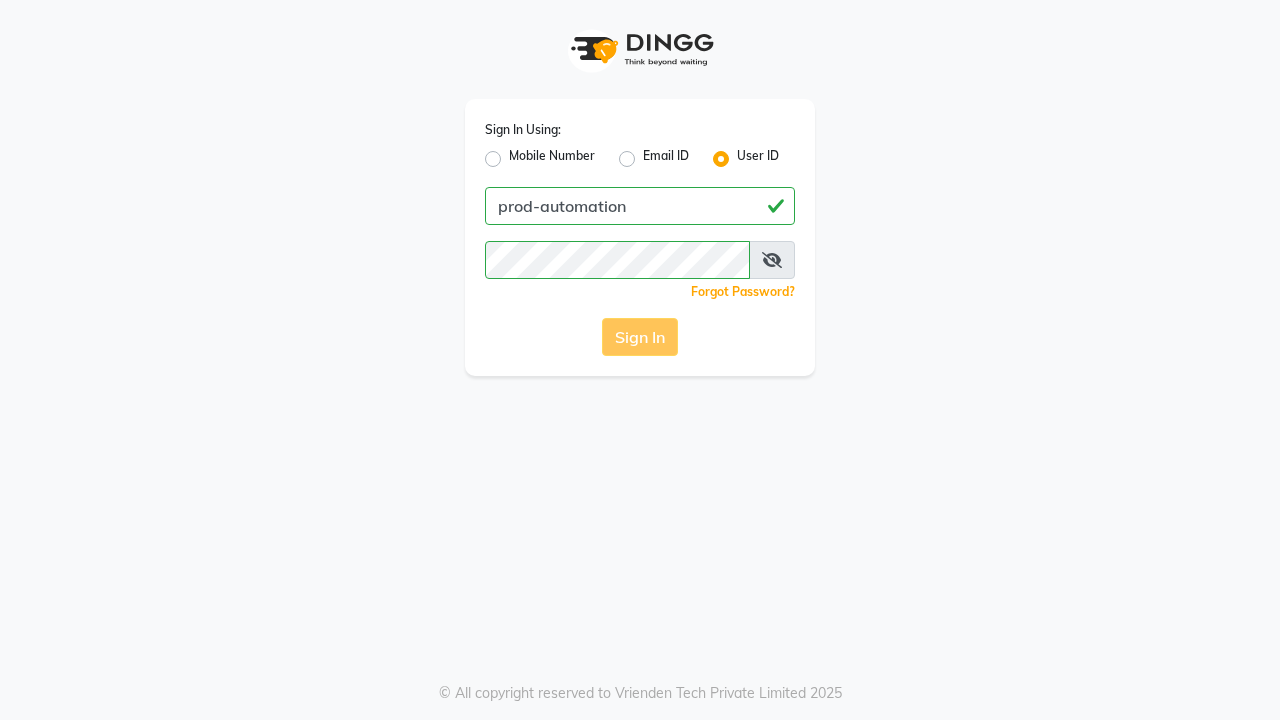 scroll, scrollTop: 0, scrollLeft: 0, axis: both 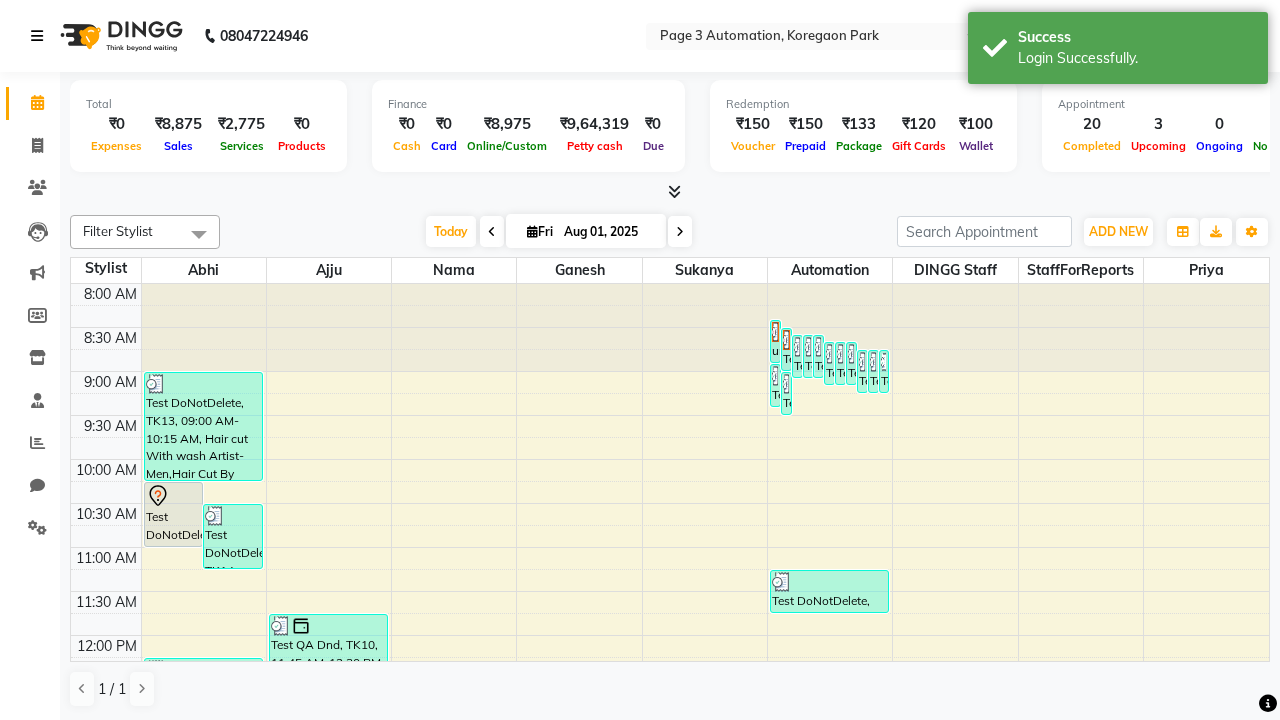 click at bounding box center [37, 36] 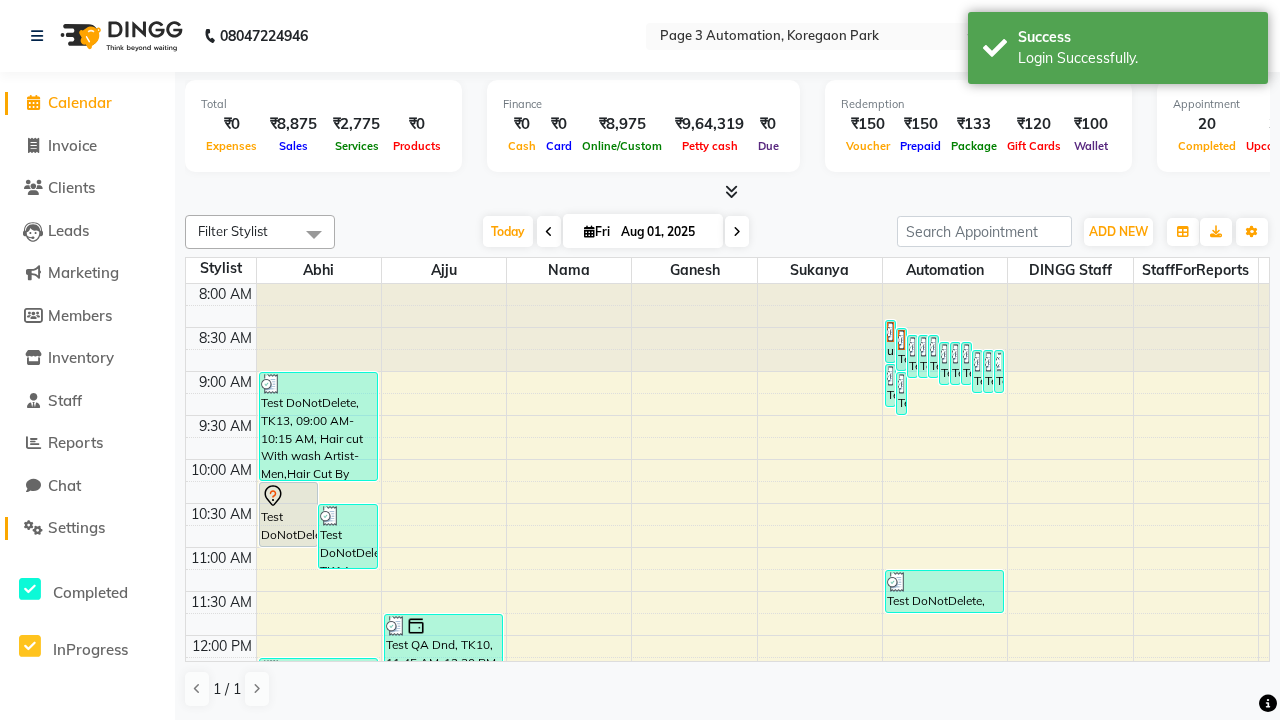 click on "Settings" 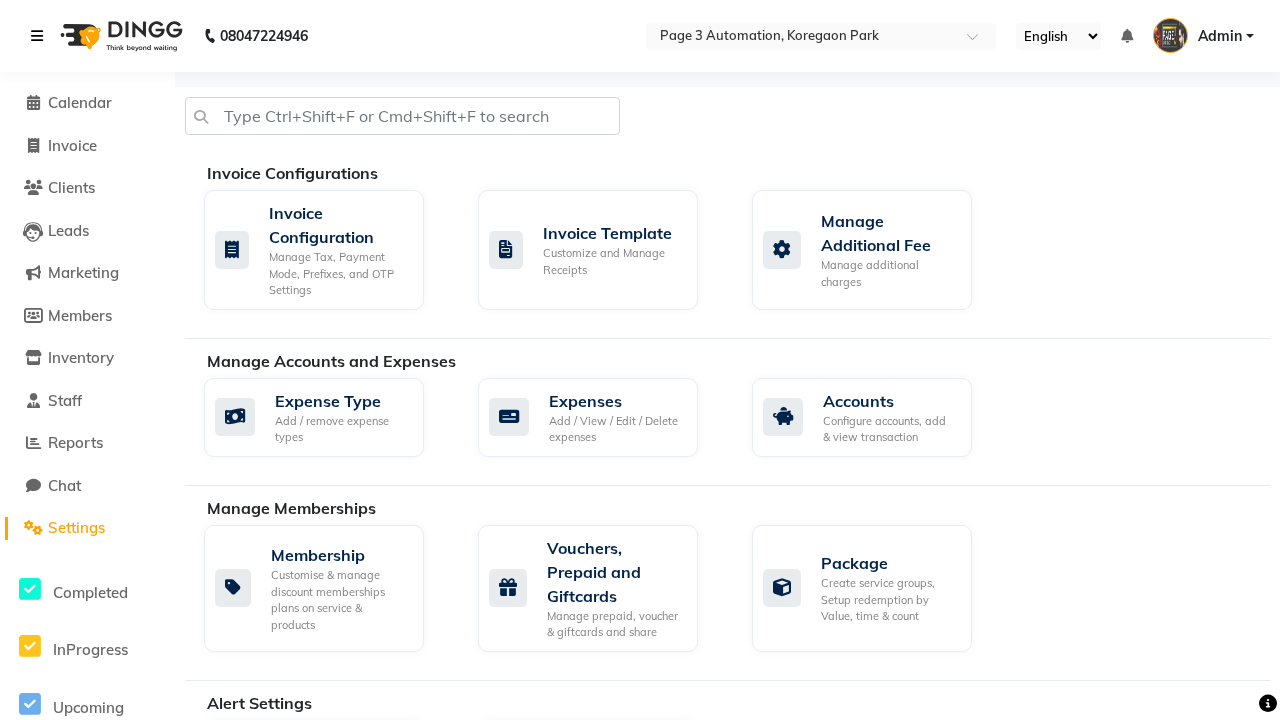 click at bounding box center (37, 36) 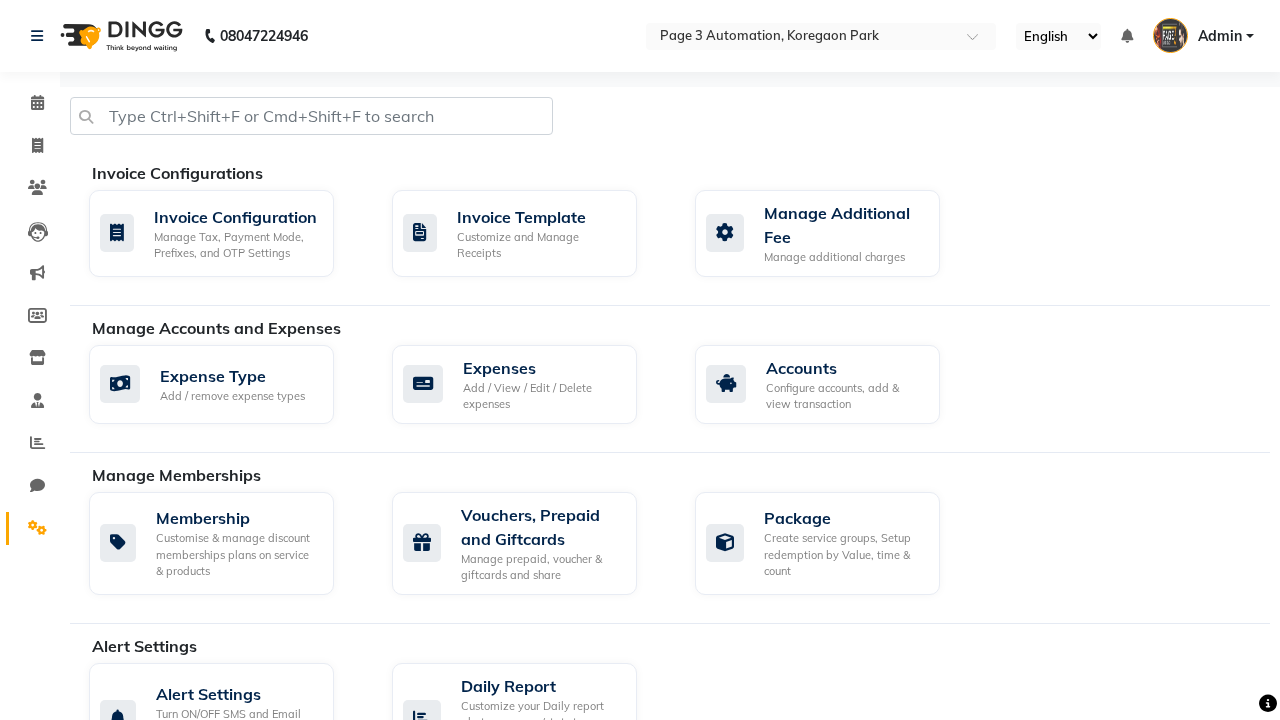 click 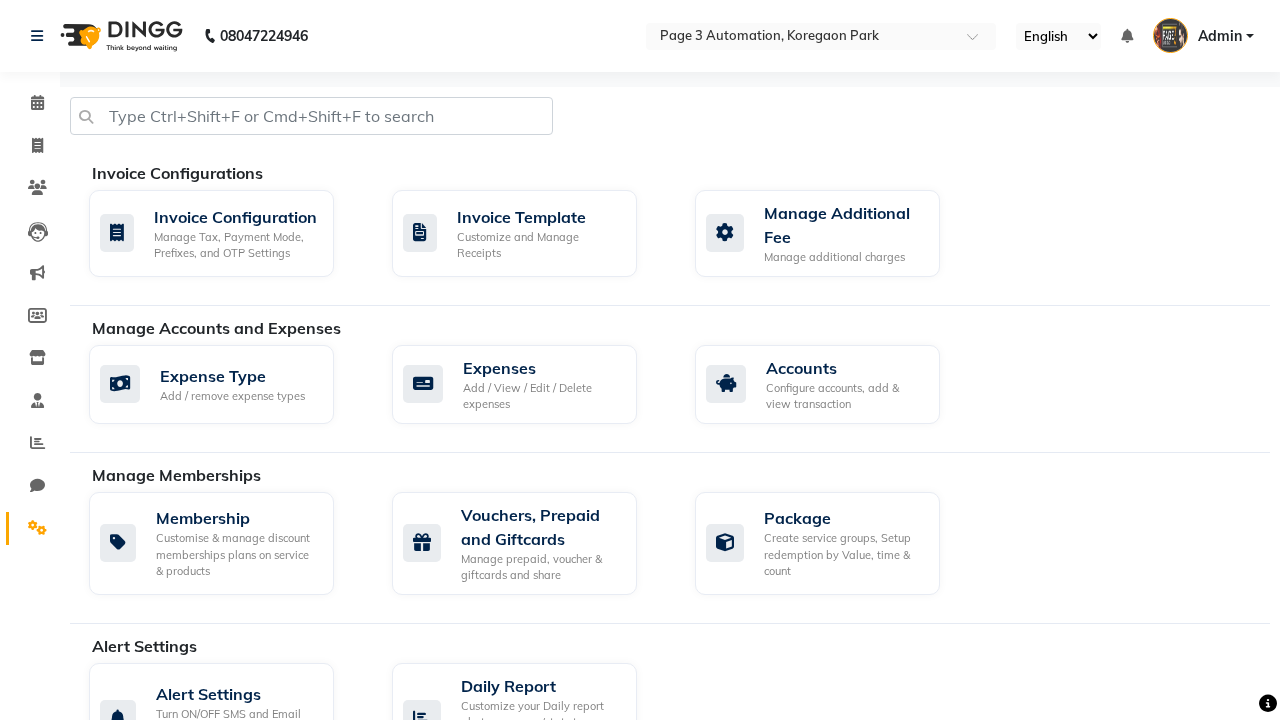 click on "Data Import" 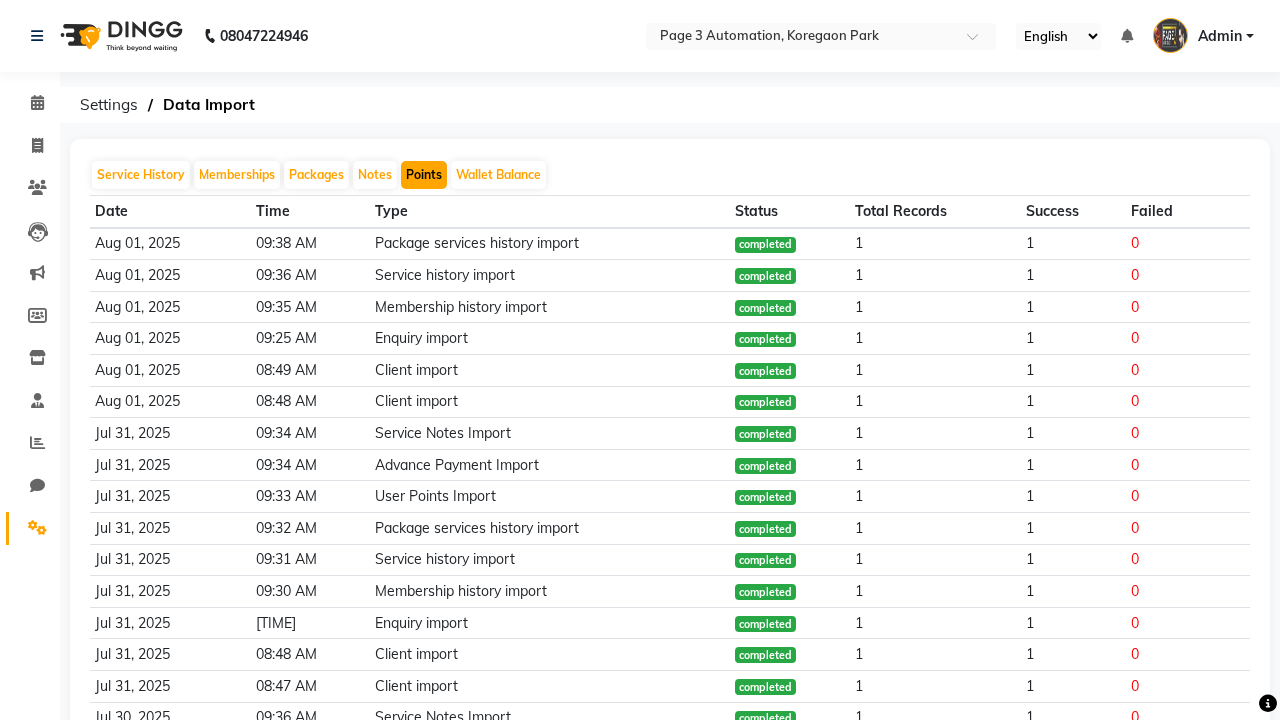 click on "Points" 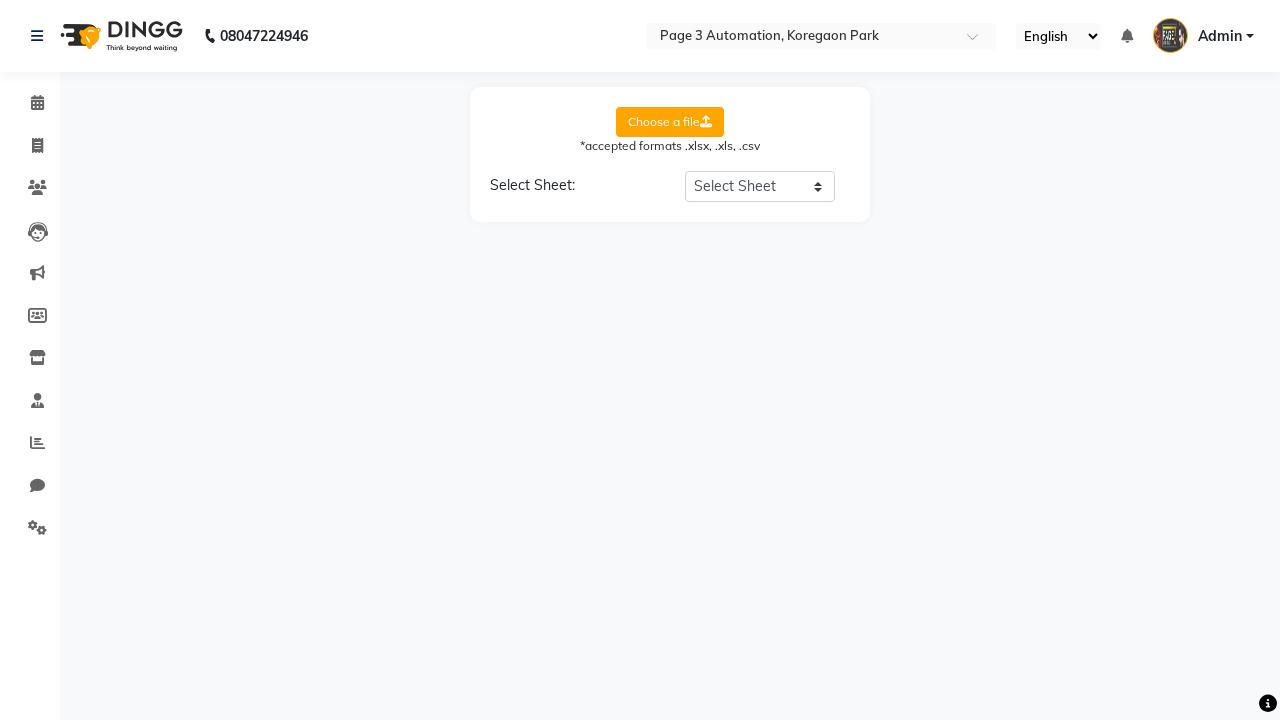 select on "Sheet1" 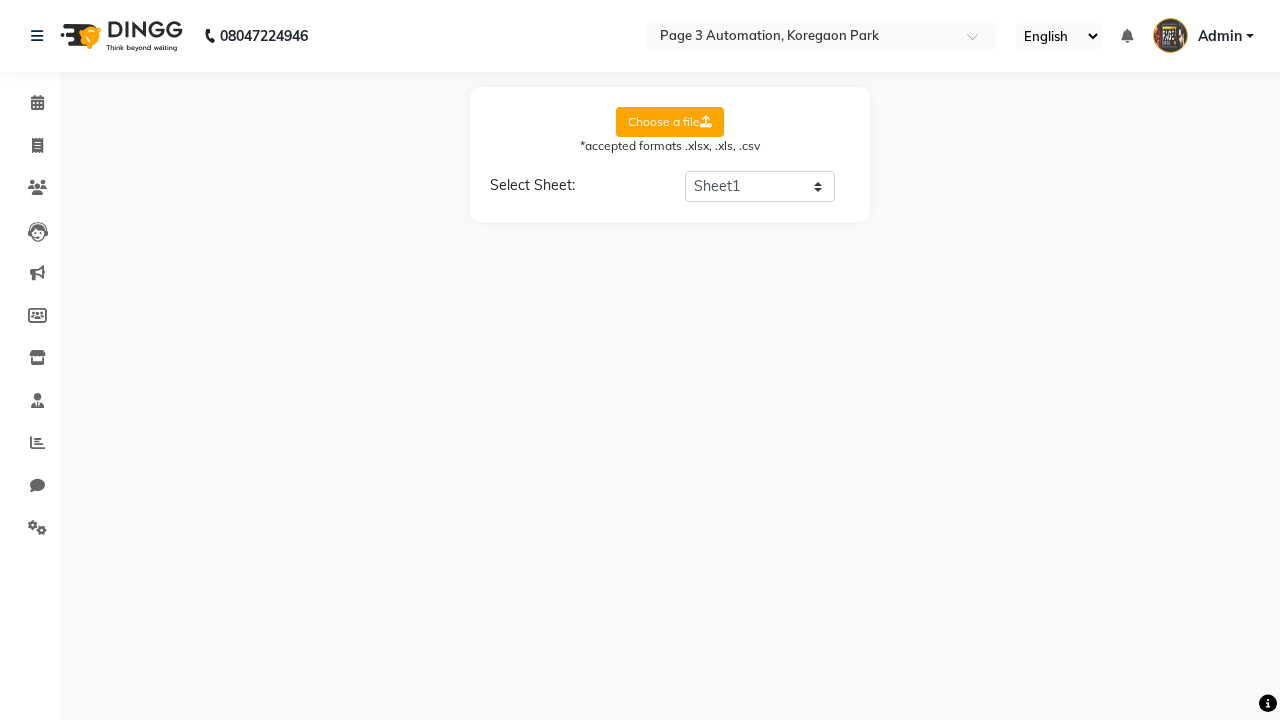 select on "Client Name" 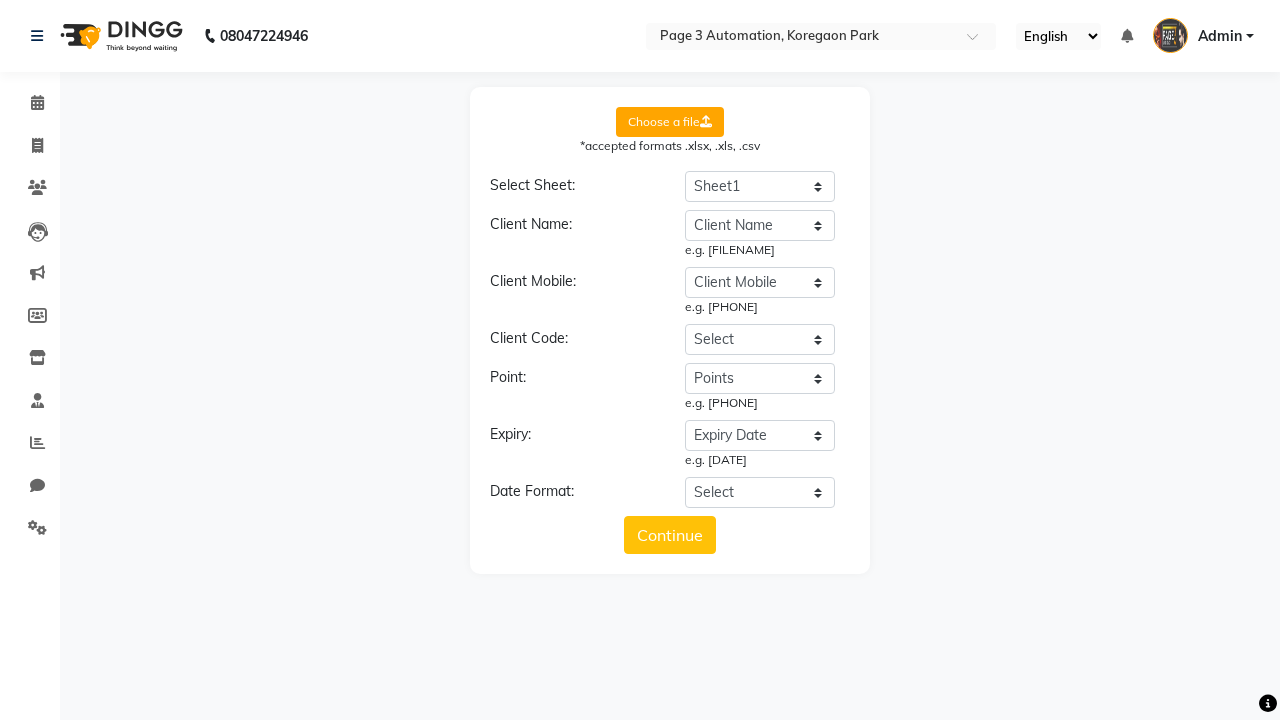 select on "DD/MM/YYYY" 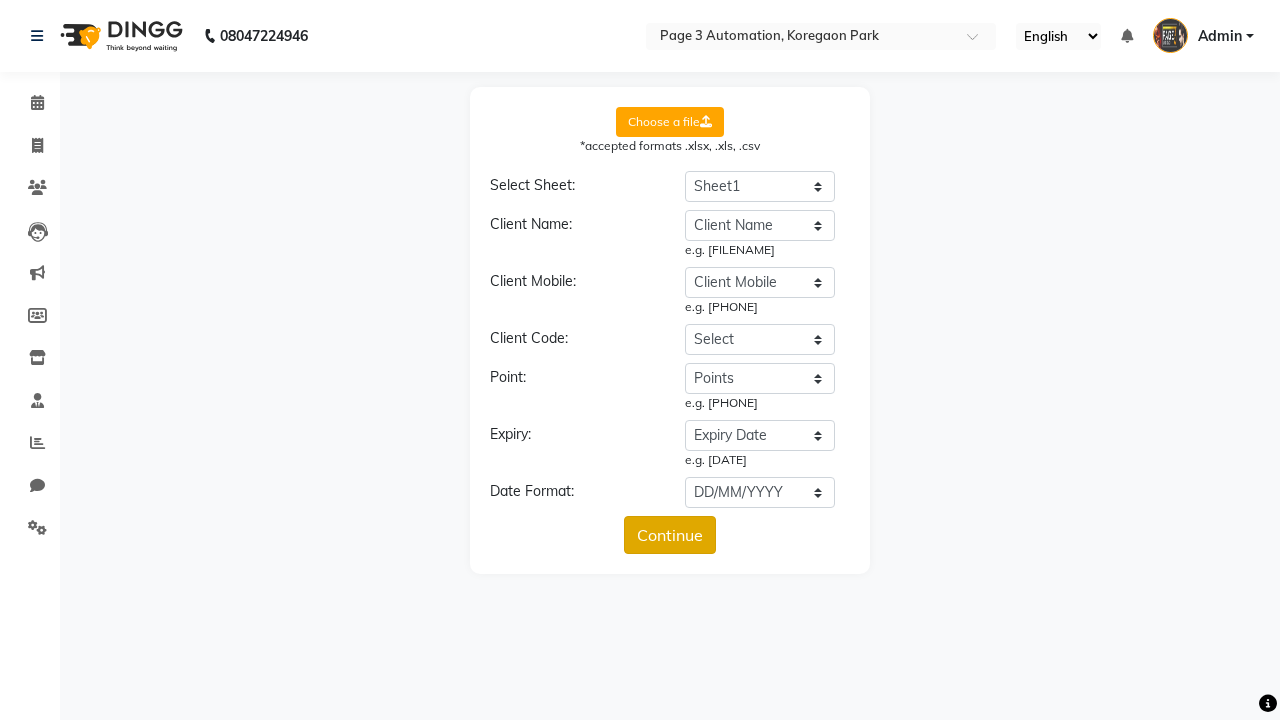 click on "Continue" 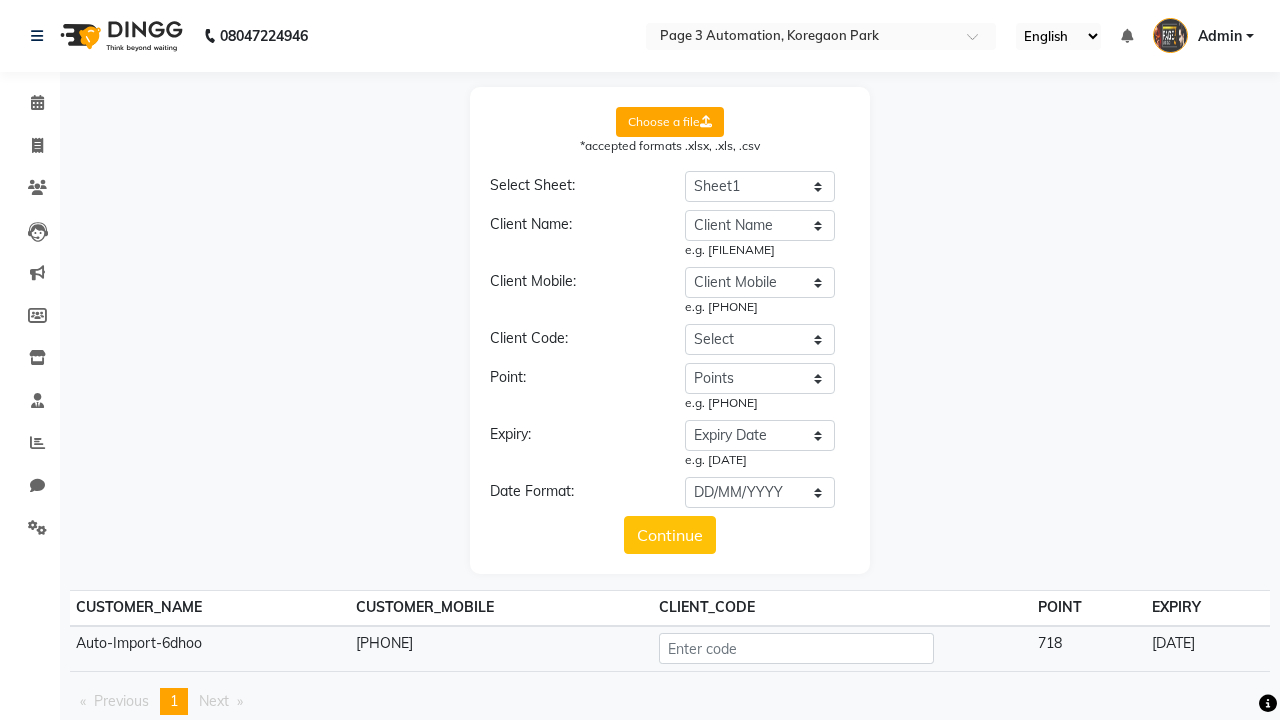 click on "Upload" 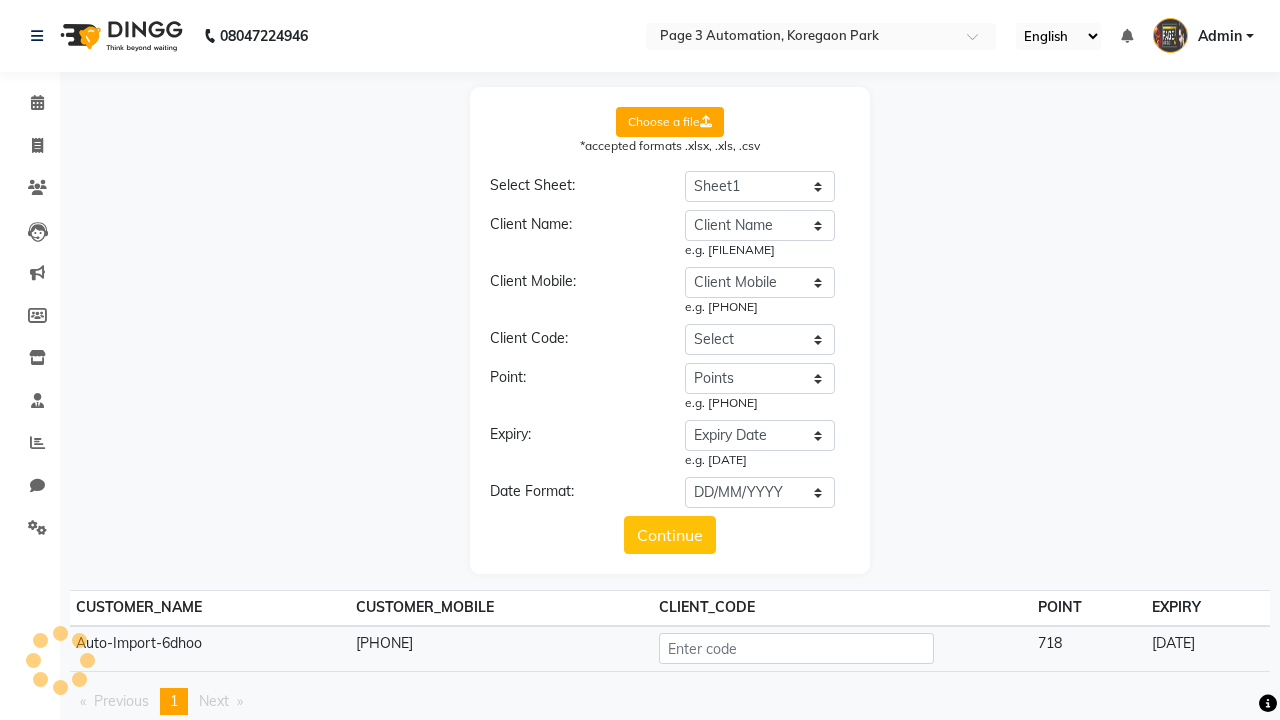 scroll, scrollTop: 100, scrollLeft: 0, axis: vertical 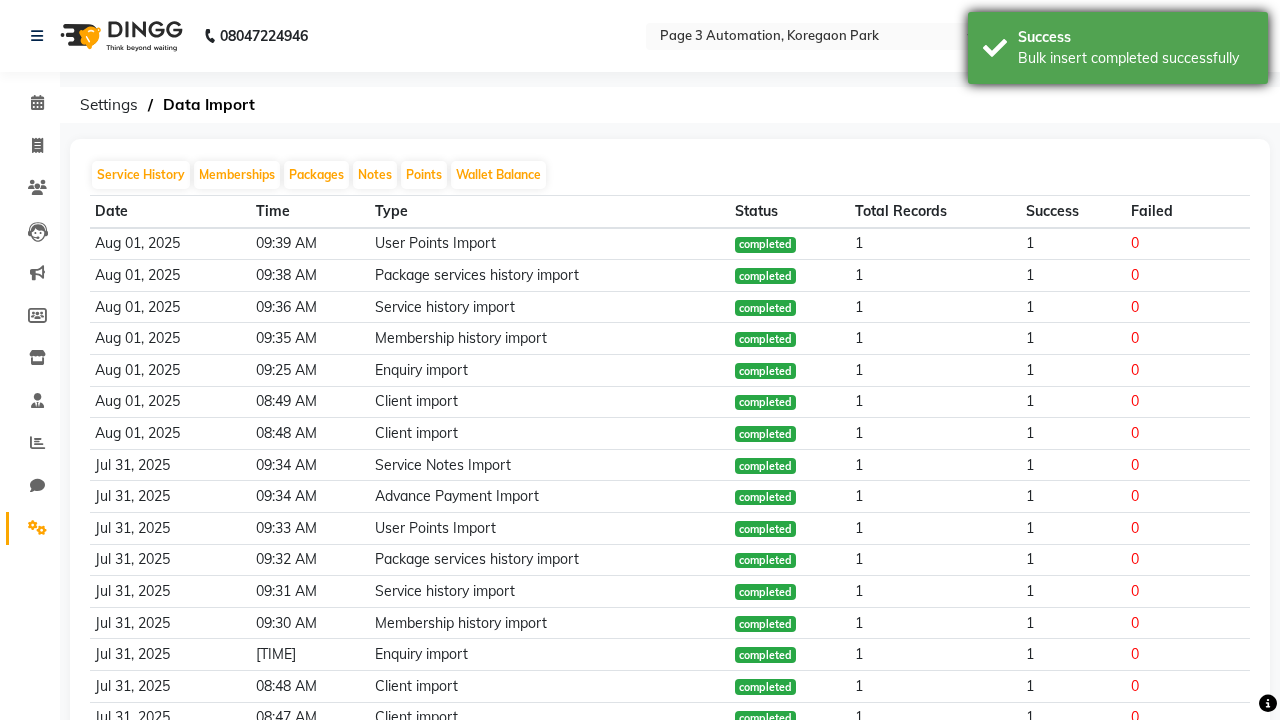 click on "Bulk insert completed successfully" at bounding box center [1135, 58] 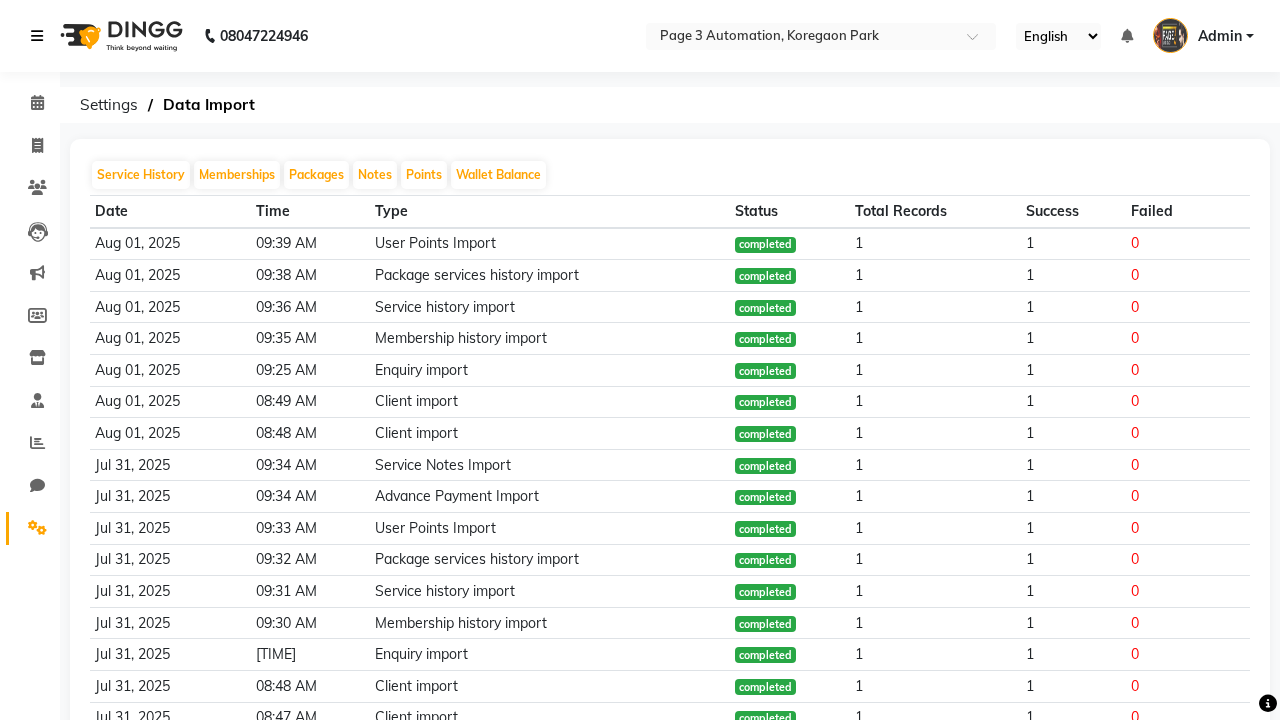 click at bounding box center (37, 36) 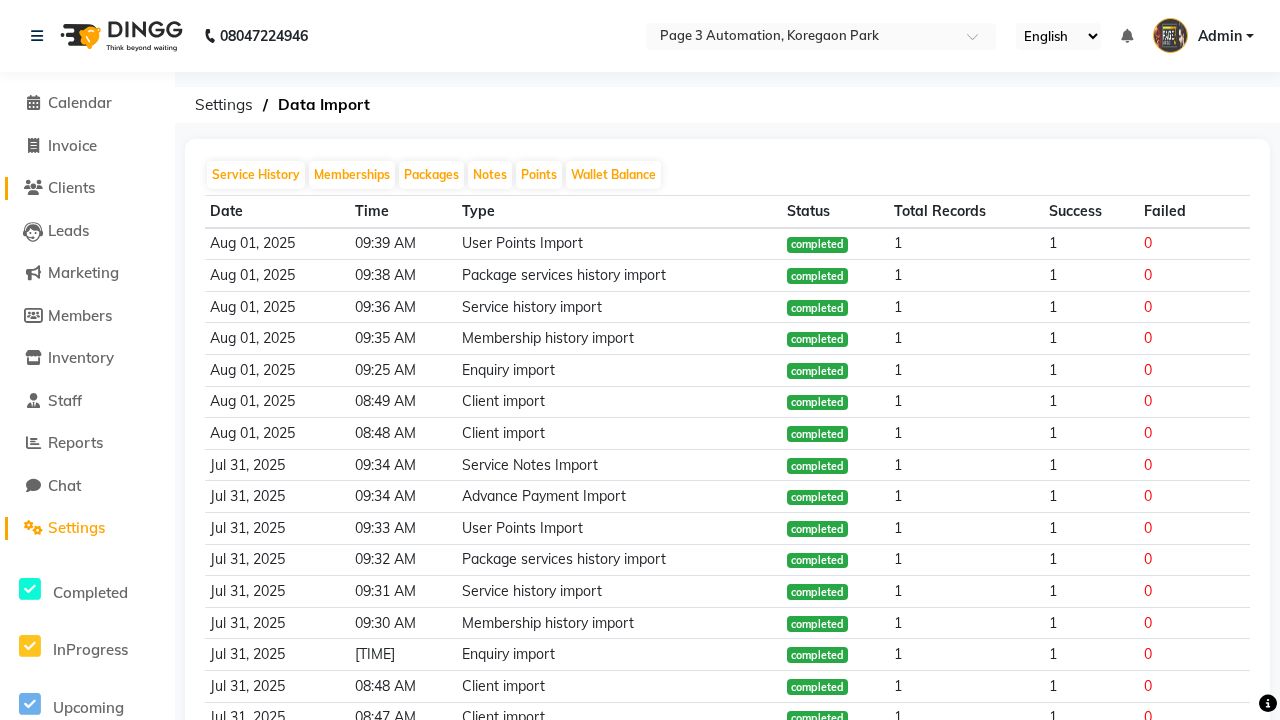 click on "Clients" 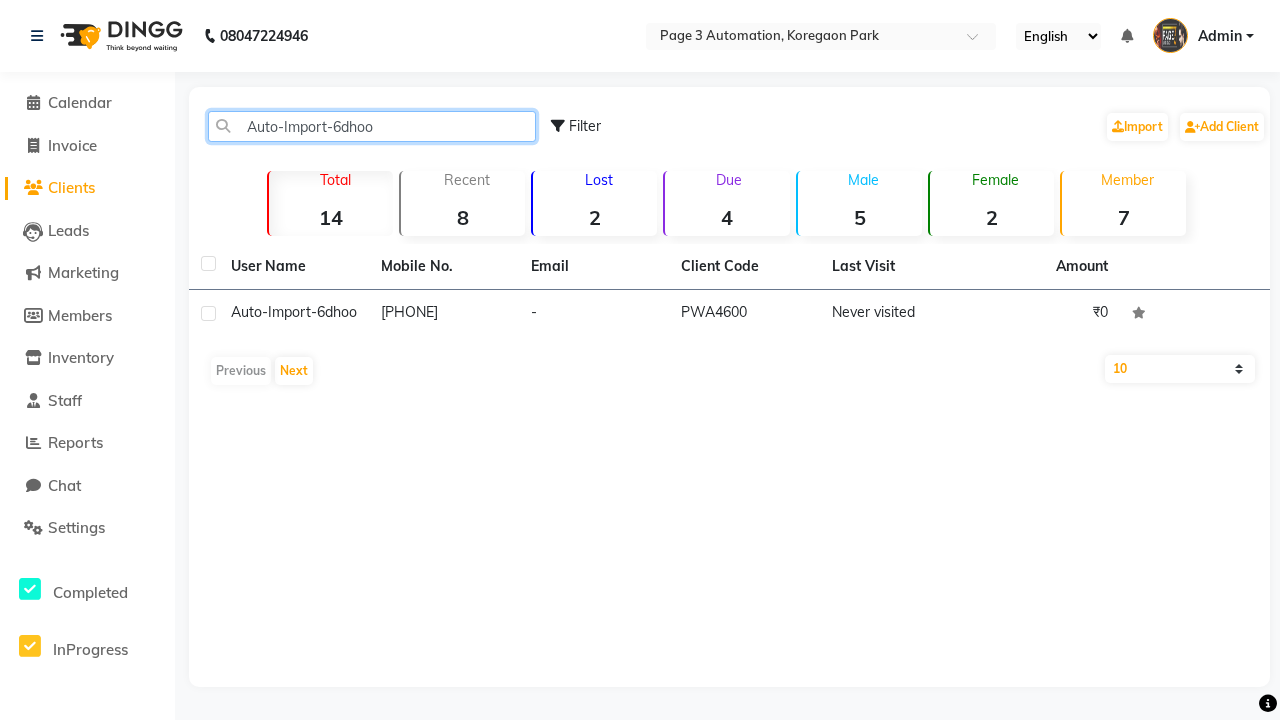 type on "Auto-Import-6dhoo" 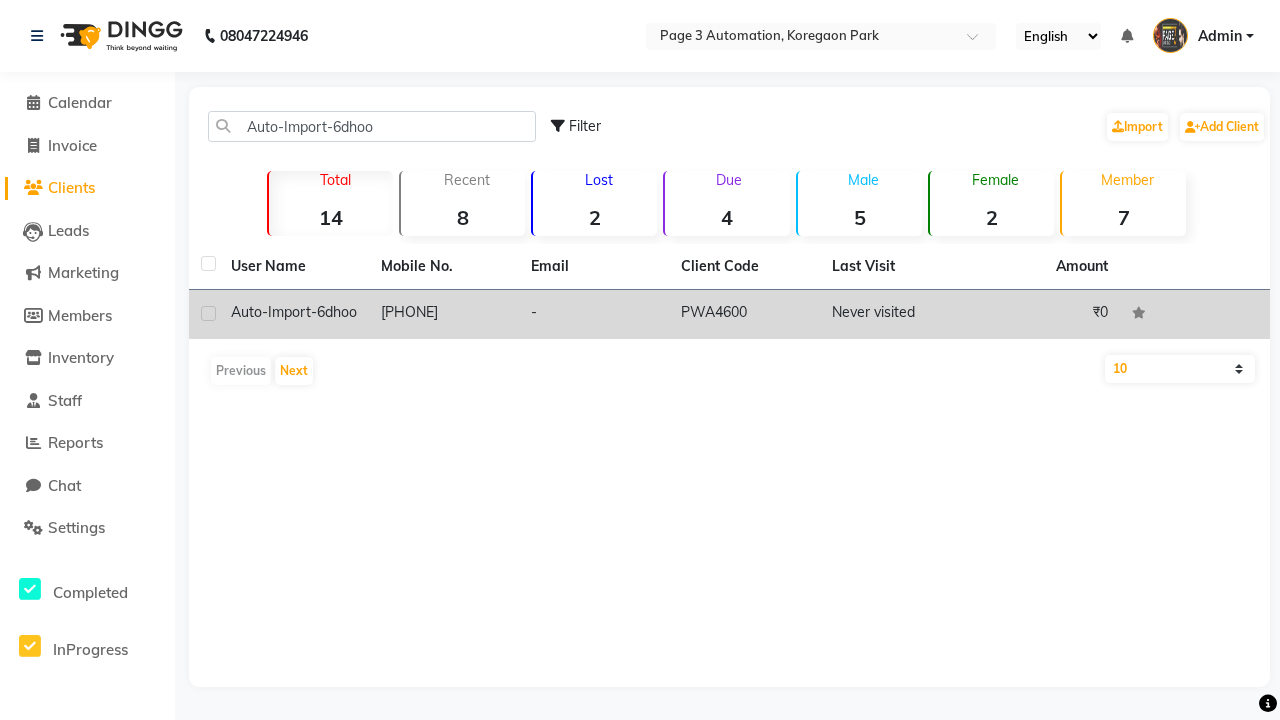click on "PWA4600" 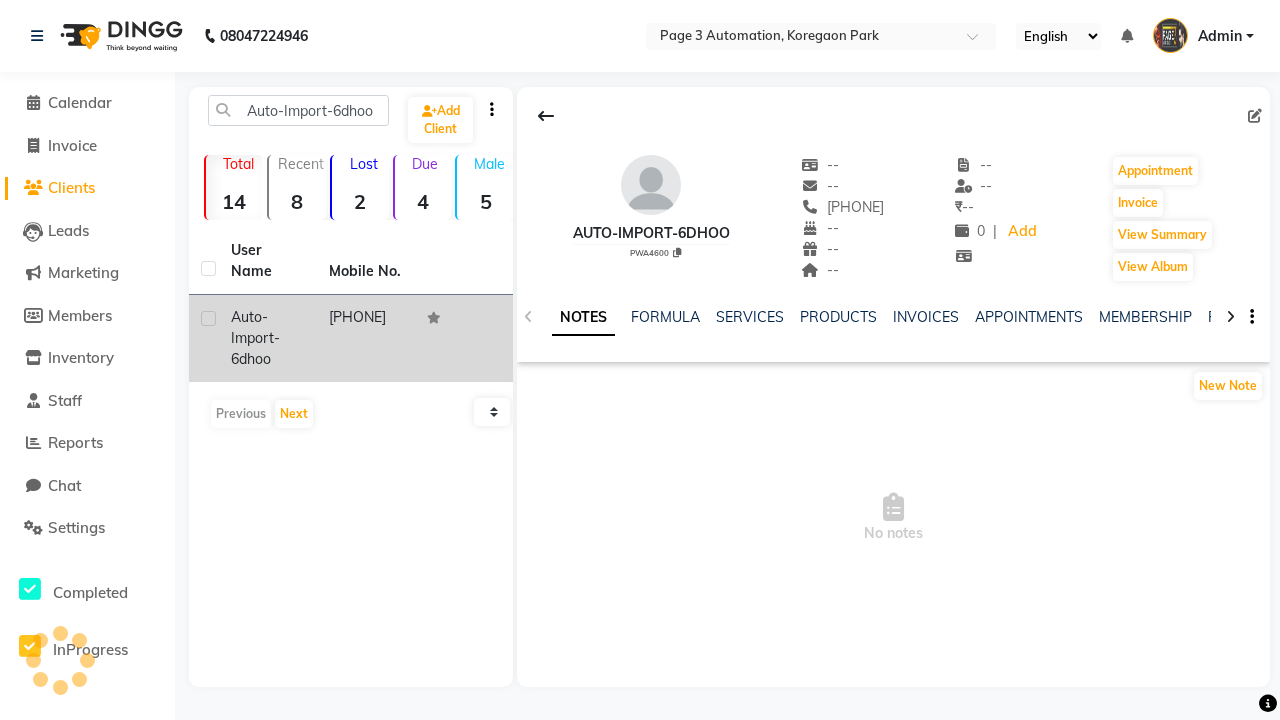 click on "POINTS" 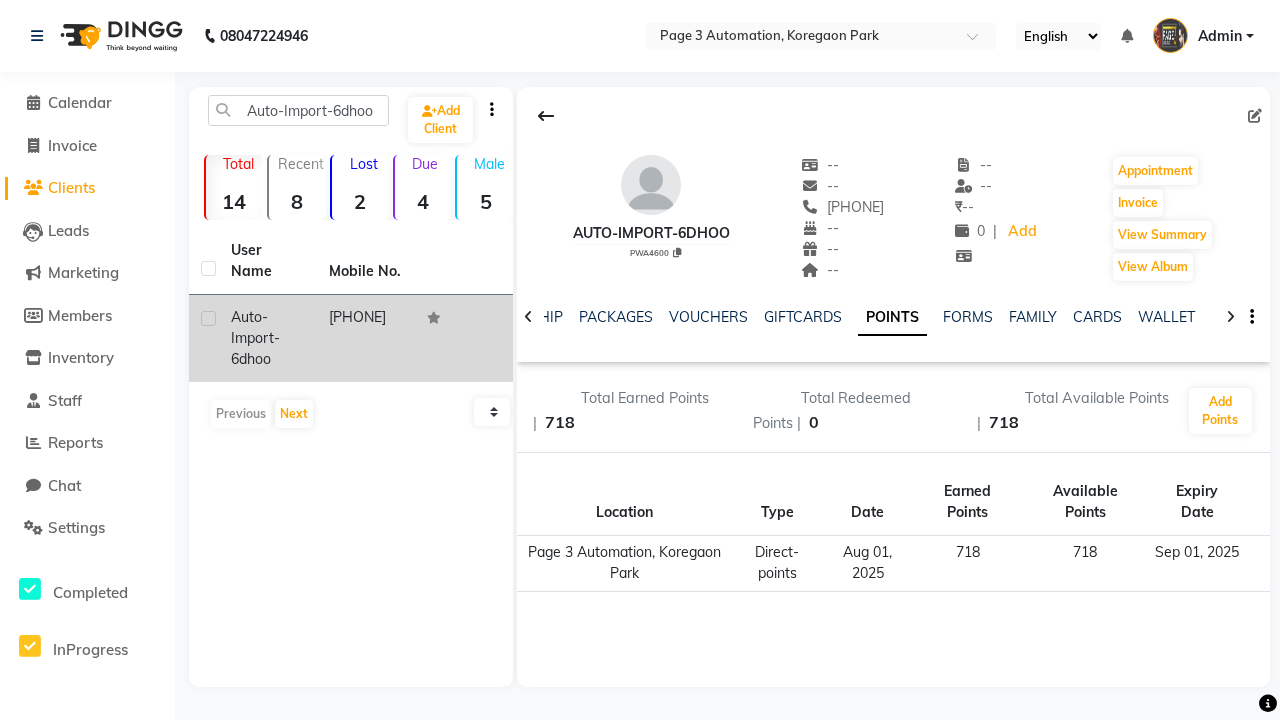 scroll, scrollTop: 0, scrollLeft: 475, axis: horizontal 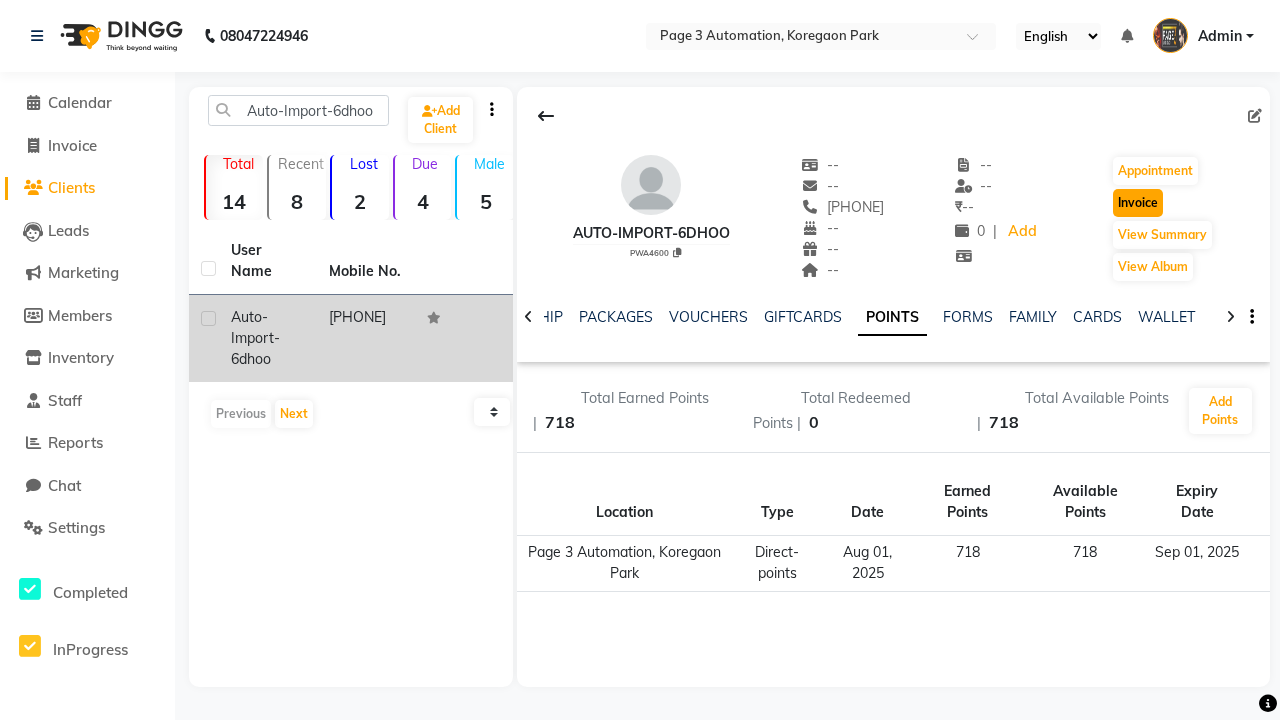click on "Invoice" 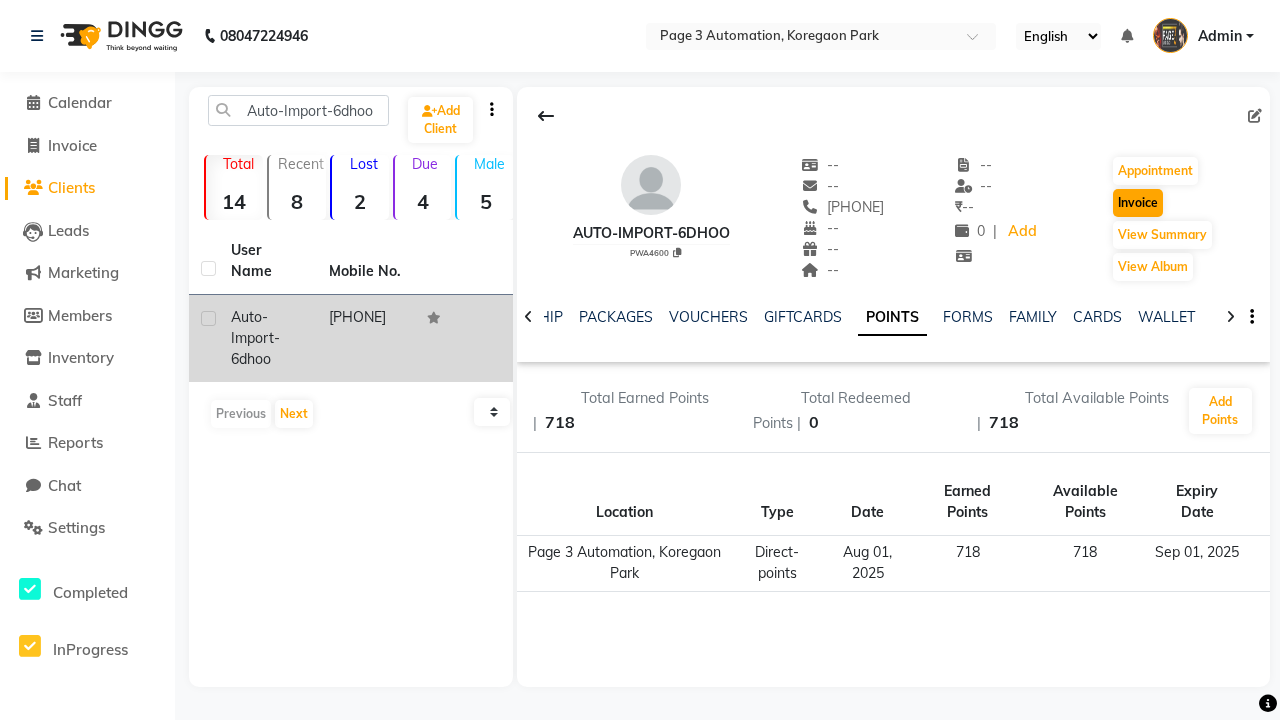 select on "2774" 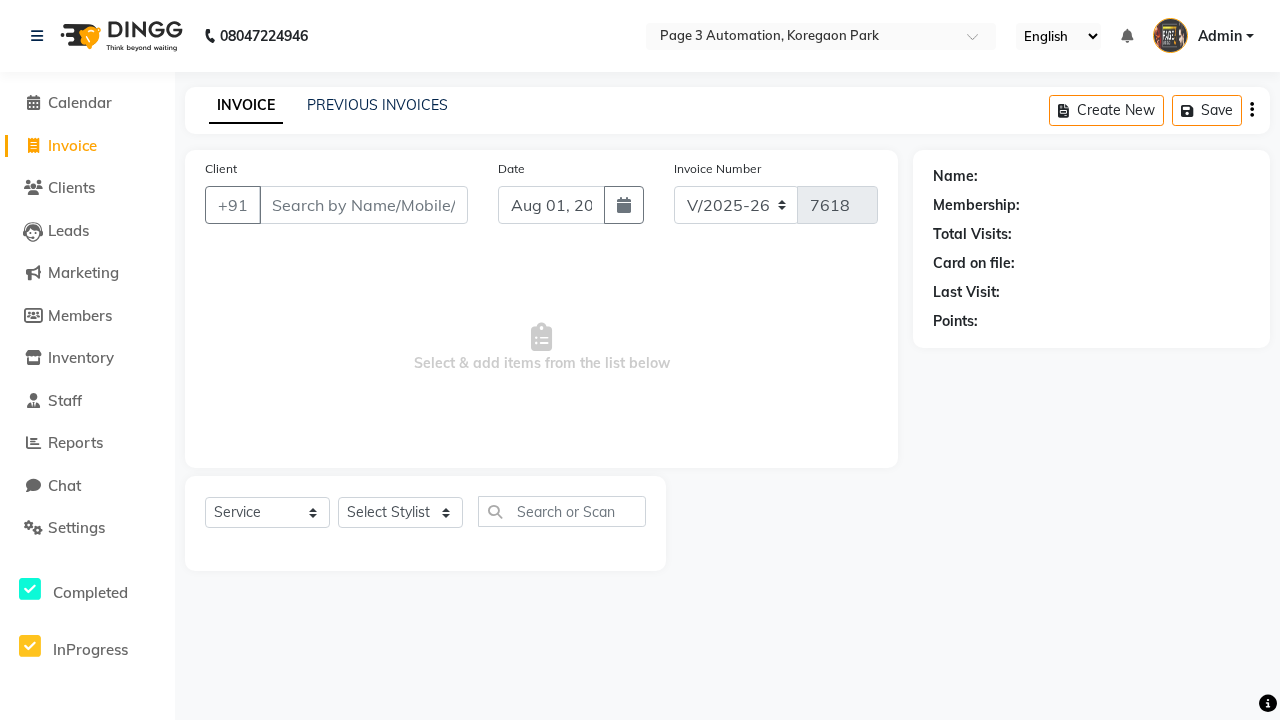 type on "[PHONE]" 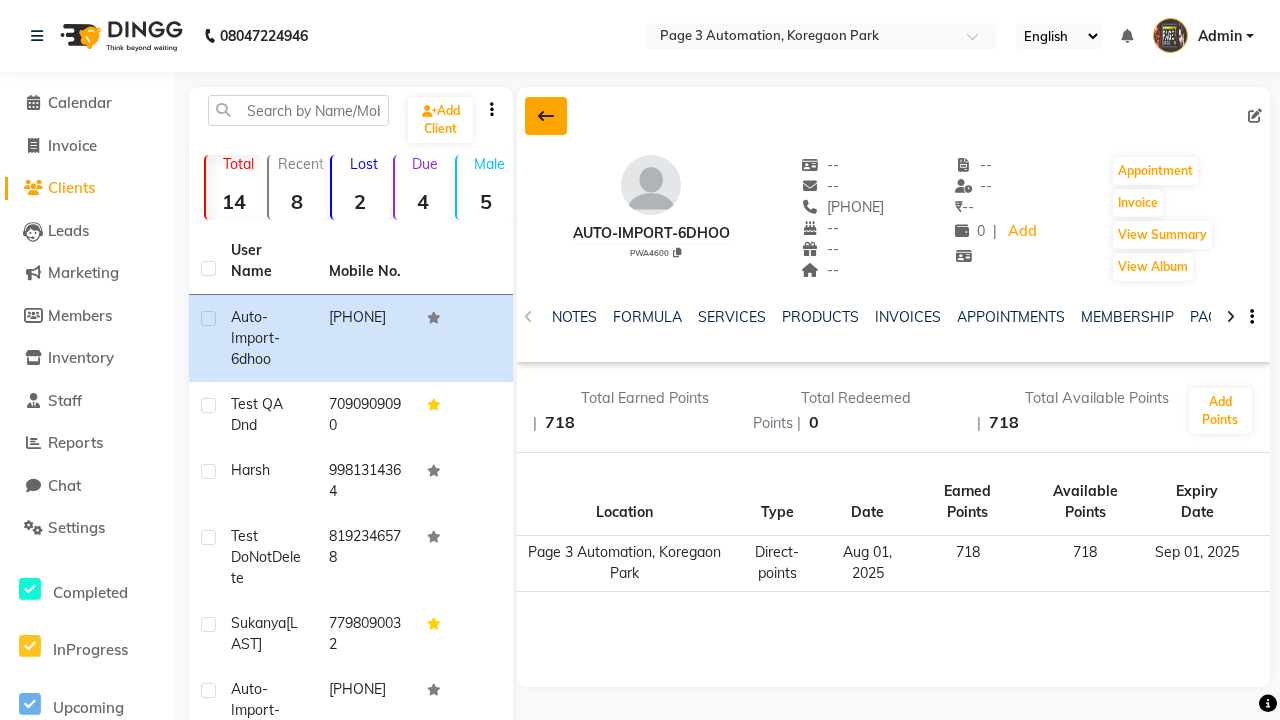 click 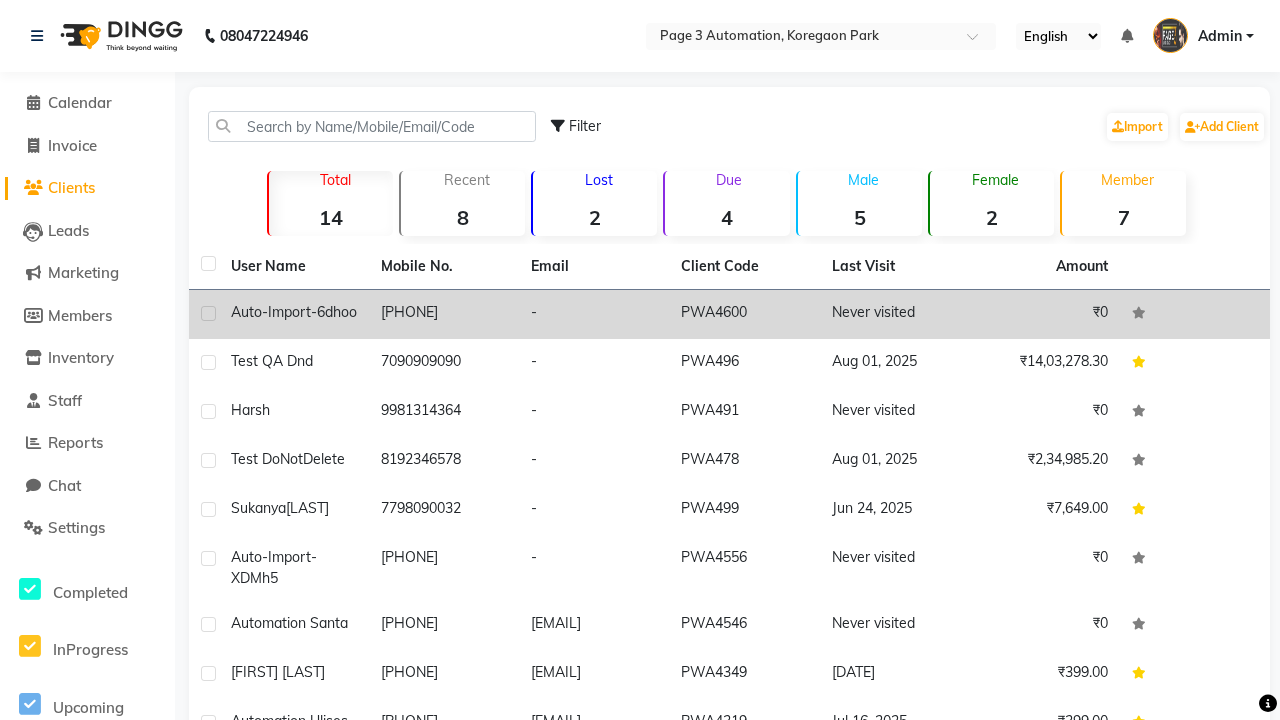 click 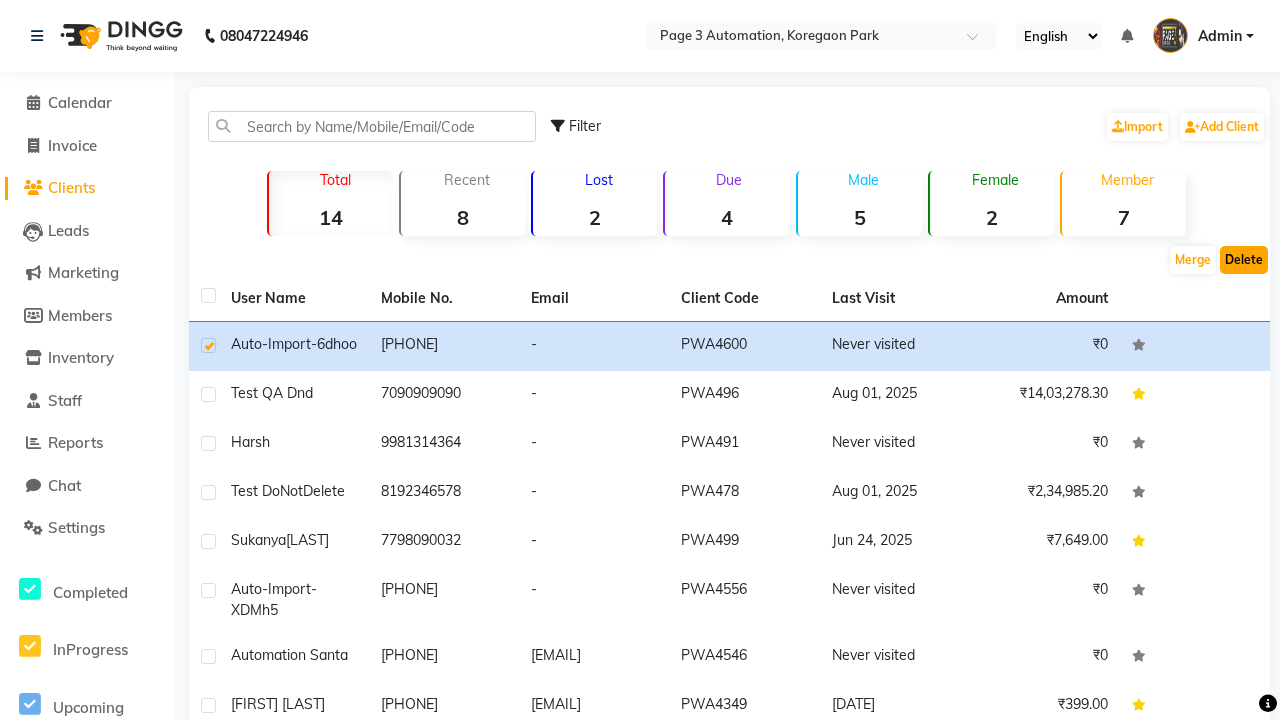 click on "Delete" 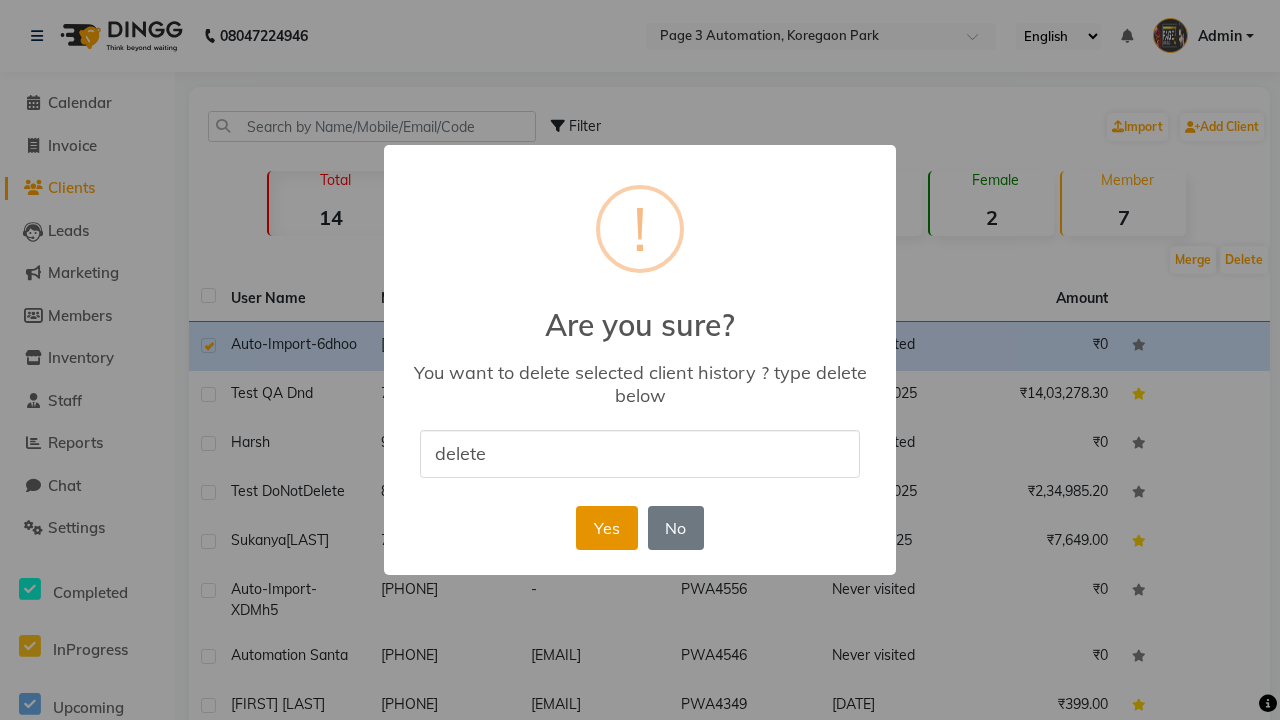 type on "delete" 